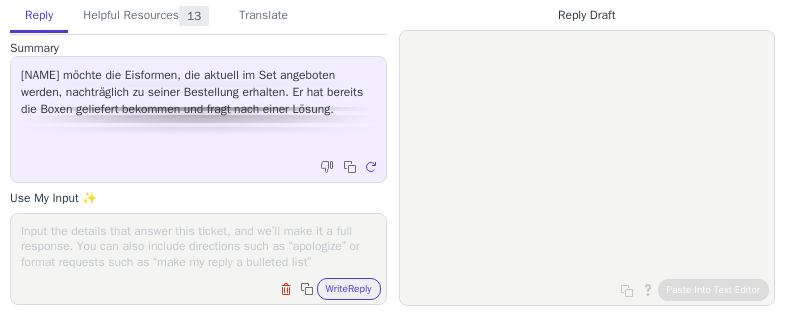 scroll, scrollTop: 0, scrollLeft: 0, axis: both 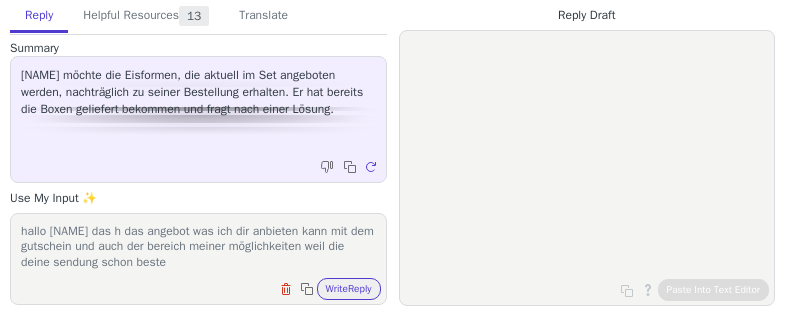 click on "hallo [NAME] das h das angebot was ich dir anbieten kann mit dem gutschein und auch der bereich meiner möglichkeiten weil die deine sendung schon beste" at bounding box center (198, 246) 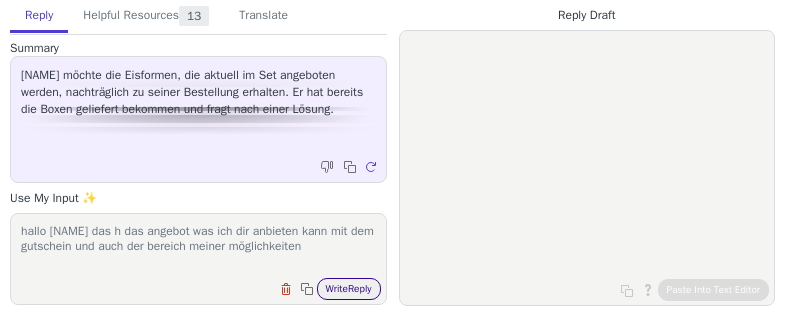 click on "Write  Reply" at bounding box center (349, 289) 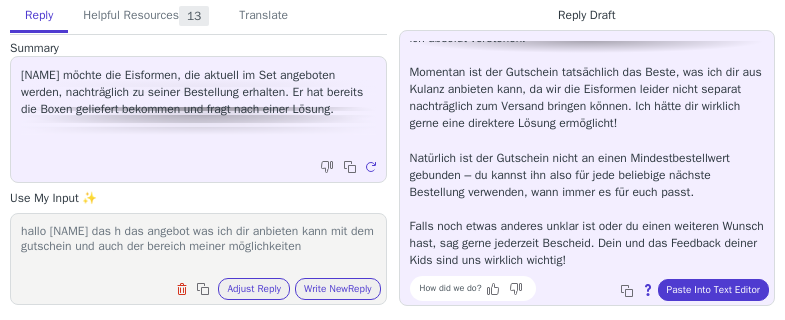 scroll, scrollTop: 0, scrollLeft: 0, axis: both 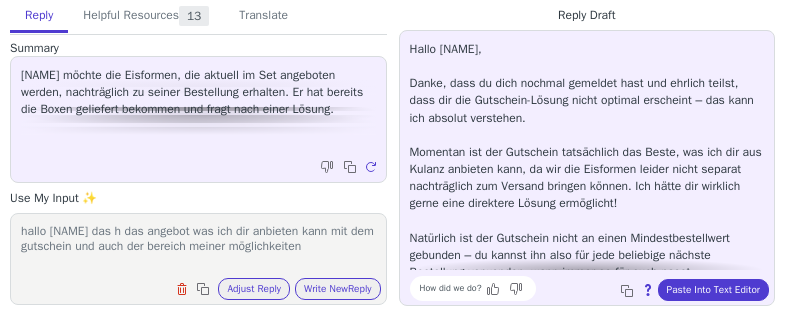 click on "hallo [NAME] das h das angebot was ich dir anbieten kann mit dem gutschein und auch der bereich meiner möglichkeiten" at bounding box center [198, 246] 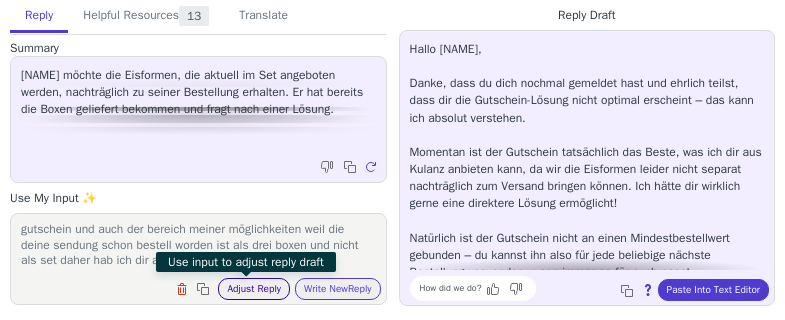 scroll, scrollTop: 32, scrollLeft: 0, axis: vertical 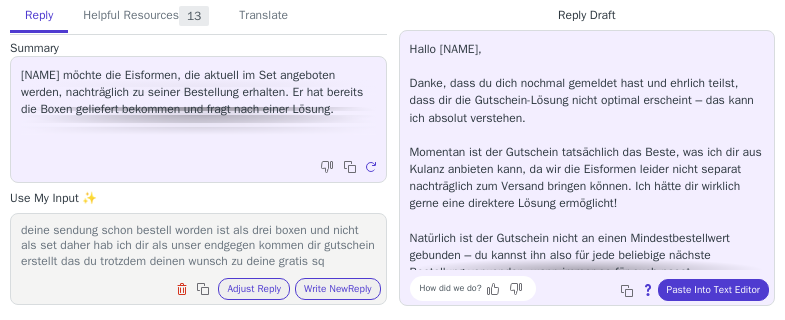 click on "hallo [NAME] das h das angebot was ich dir anbieten kann mit dem gutschein und auch der bereich meiner möglichkeiten weil die deine sendung schon bestell worden ist als drei boxen und nicht als set daher hab ich dir als unser endgegen kommen dir gutschein erstellt das du trotzdem deinen wunsch zu deine gratis sq" at bounding box center (198, 246) 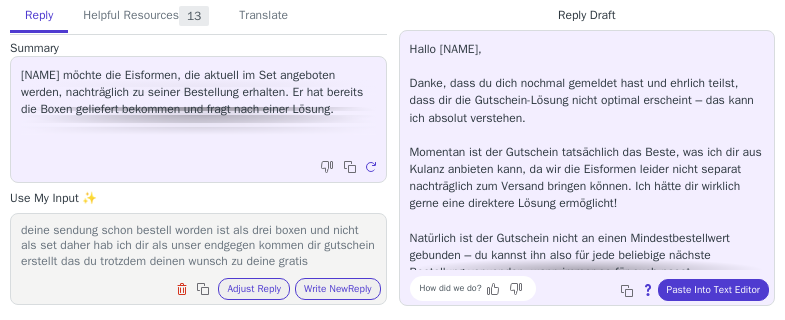 paste on "Eisformen" 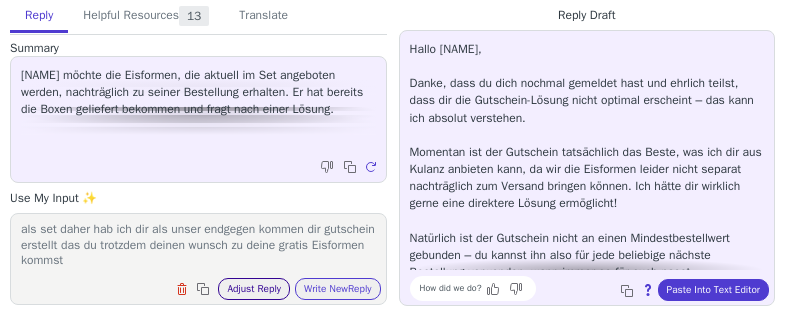 type on "hallo [NAME] das h das angebot was ich dir anbieten kann mit dem gutschein und auch der bereich meiner möglichkeiten weil die deine sendung schon bestell worden ist als drei boxen und nicht als set daher hab ich dir als unser endgegen kommen dir gutschein erstellt das du trotzdem deinen wunsch zu deine gratis Eisformen  kommst" 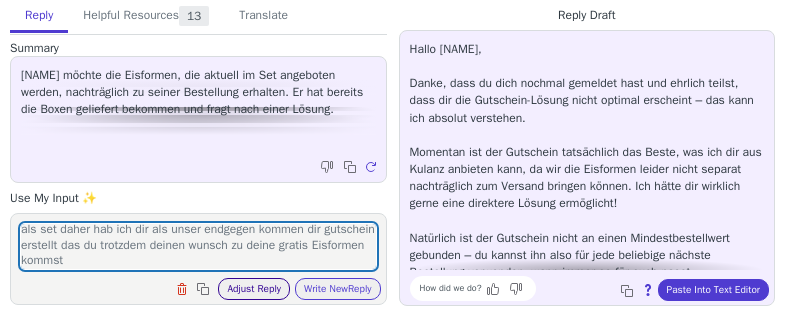 click on "Adjust Reply" at bounding box center [254, 289] 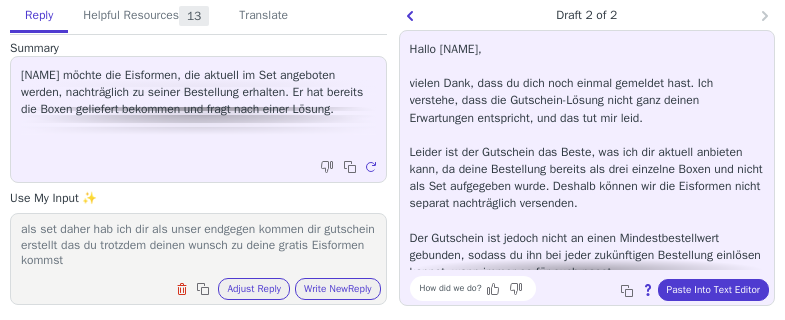 scroll, scrollTop: 80, scrollLeft: 0, axis: vertical 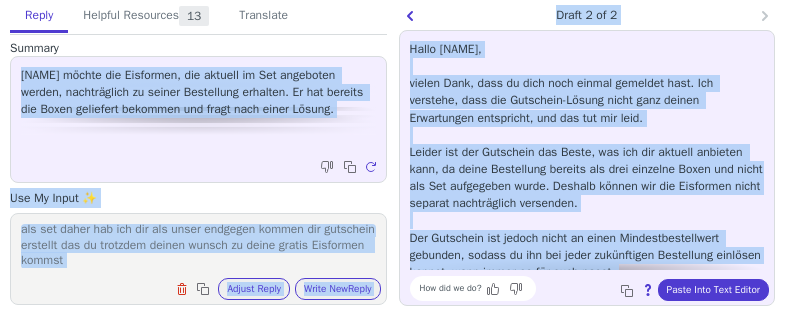 drag, startPoint x: 514, startPoint y: 259, endPoint x: 384, endPoint y: 38, distance: 256.4001 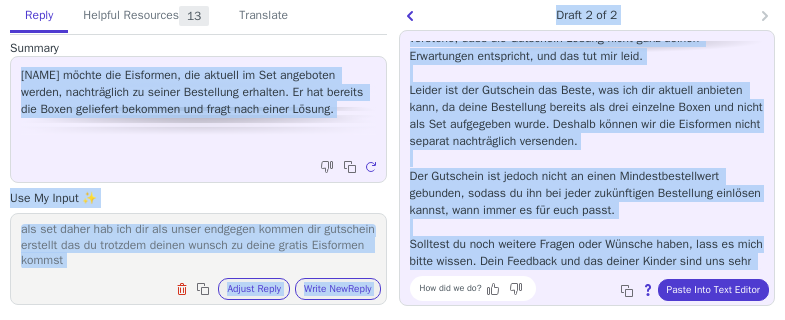 scroll, scrollTop: 80, scrollLeft: 0, axis: vertical 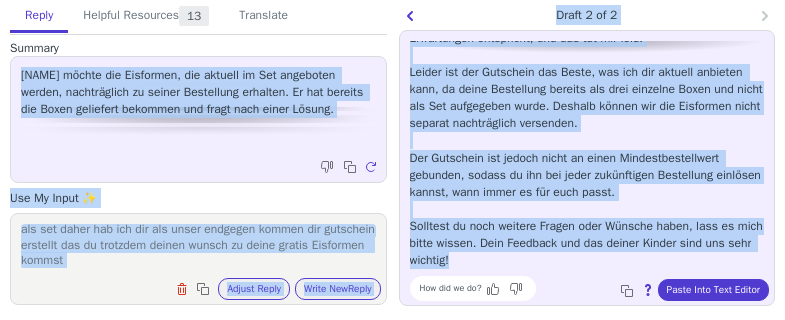 click on "Hallo [NAME], vielen Dank, dass du dich noch einmal gemeldet hast. Ich verstehe, dass die Gutschein-Lösung nicht ganz deinen Erwartungen entspricht, und das tut mir leid. Leider ist der Gutschein das Beste, was ich dir aktuell anbieten kann, da deine Bestellung bereits als drei einzelne Boxen und nicht als Set aufgegeben wurde. Deshalb können wir die Eisformen nicht separat nachträglich versenden.  Der Gutschein ist jedoch nicht an einen Mindestbestellwert gebunden, sodass du ihn bei jeder zukünftigen Bestellung einlösen kannst, wann immer es für euch passt. Solltest du noch weitere Fragen oder Wünsche haben, lass es mich bitte wissen. Dein Feedback und das deiner Kinder sind uns sehr wichtig!" at bounding box center (587, 115) 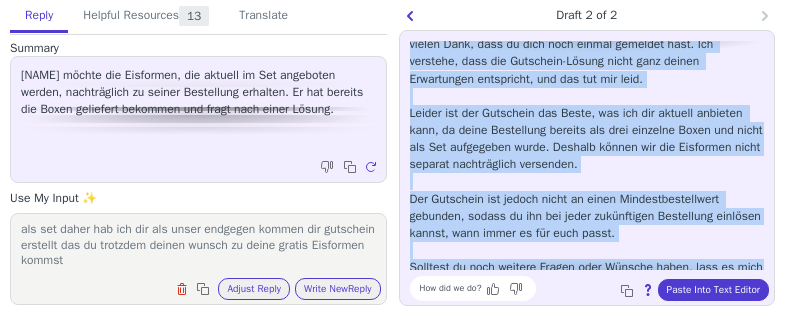 scroll, scrollTop: 0, scrollLeft: 0, axis: both 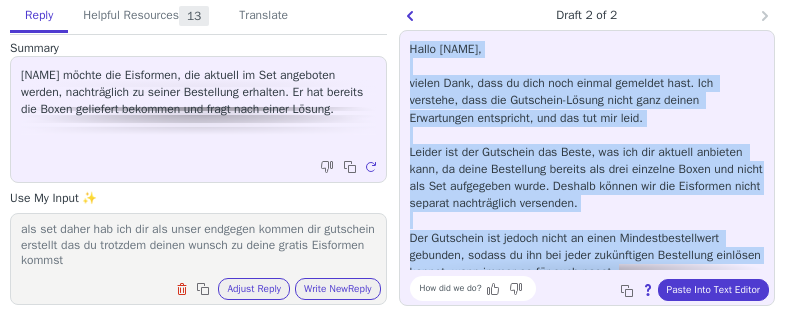 drag, startPoint x: 522, startPoint y: 261, endPoint x: 414, endPoint y: 47, distance: 239.70816 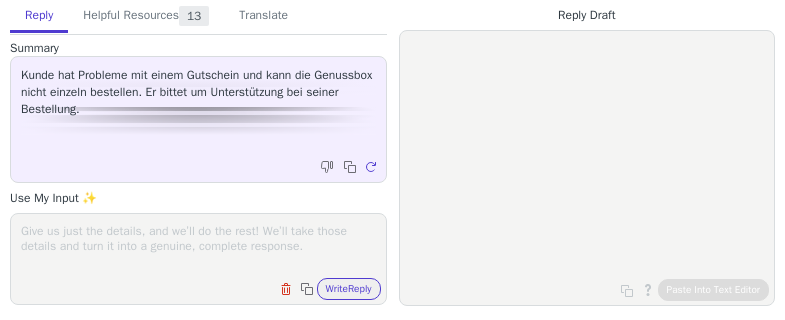 scroll, scrollTop: 0, scrollLeft: 0, axis: both 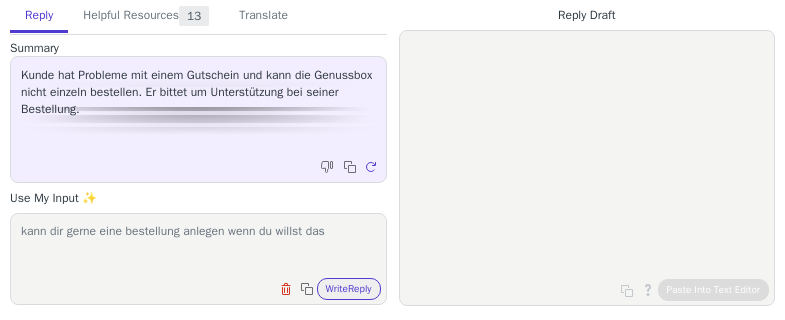 click on "kann dir gerne eine bestellung anlegen wenn du willst das" at bounding box center (198, 246) 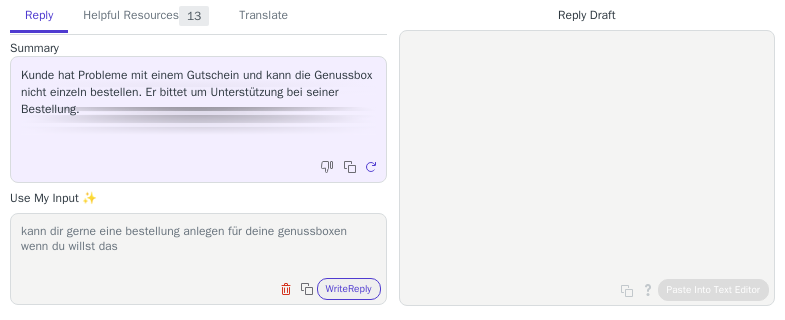 click on "kann dir gerne eine bestellung anlegen für deine genussboxen  wenn du willst das" at bounding box center (198, 246) 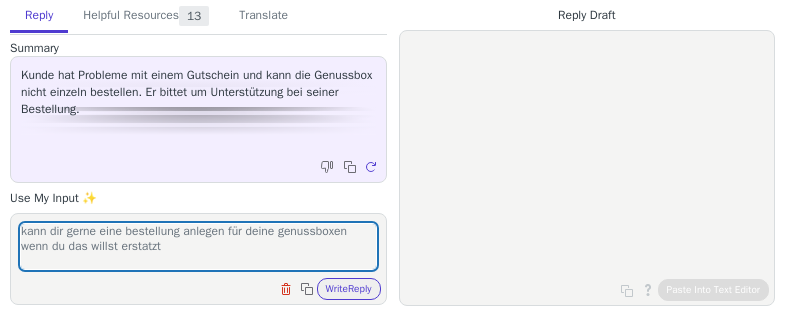 drag, startPoint x: 131, startPoint y: 255, endPoint x: 142, endPoint y: 293, distance: 39.56008 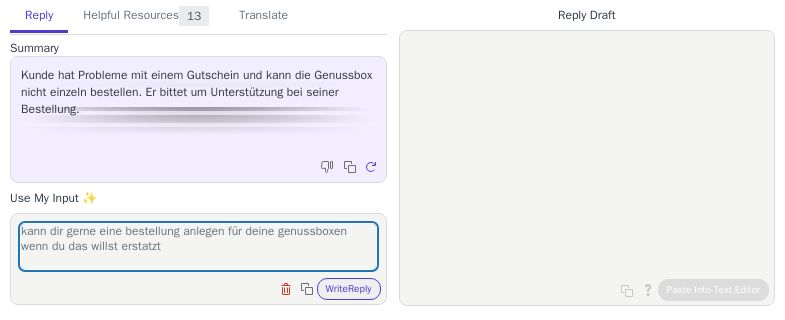click on "kann dir gerne eine bestellung anlegen für deine genussboxen  wenn du das willst erstatzt  Clear field Copy to clipboard Write  Reply" at bounding box center (198, 259) 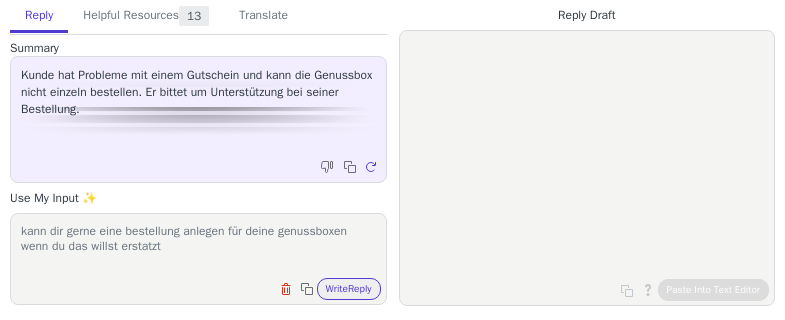 click on "kann dir gerne eine bestellung anlegen für deine genussboxen  wenn du das willst erstatzt" at bounding box center [198, 246] 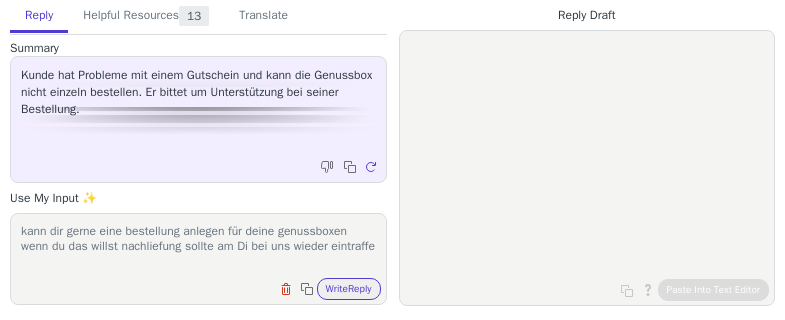 scroll, scrollTop: 1, scrollLeft: 0, axis: vertical 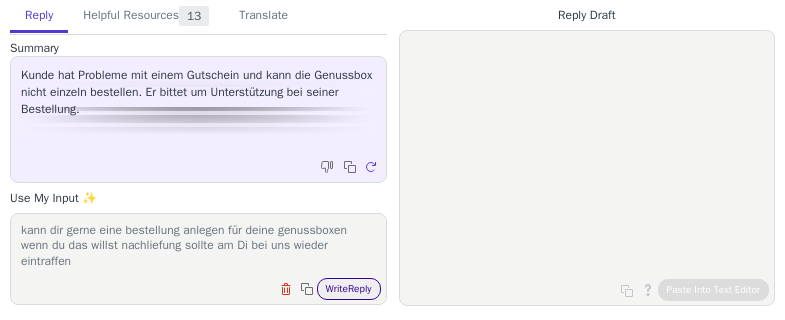 type on "kann dir gerne eine bestellung anlegen für deine genussboxen  wenn du das willst nachliefung sollte am Di bei uns wieder eintraffen" 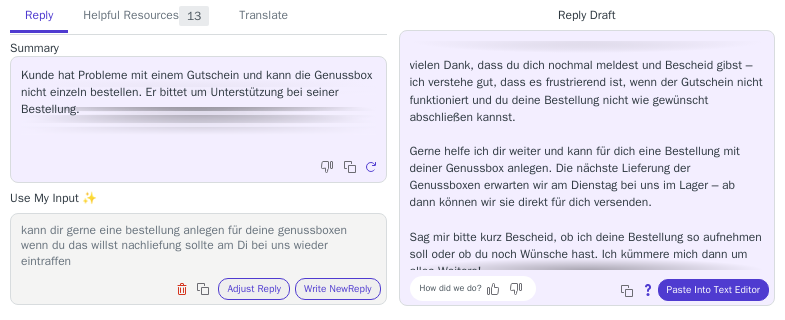 scroll, scrollTop: 62, scrollLeft: 0, axis: vertical 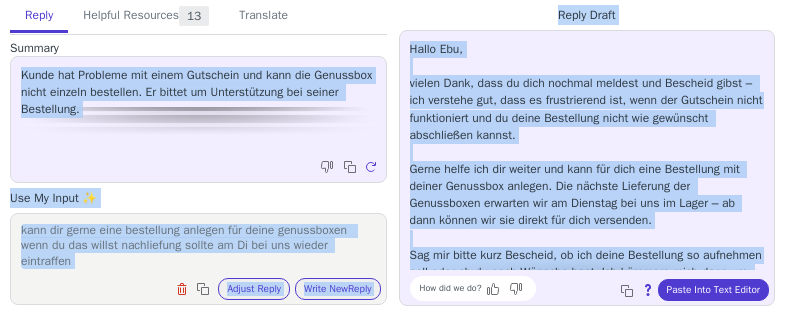 drag, startPoint x: 745, startPoint y: 265, endPoint x: 389, endPoint y: 41, distance: 420.60907 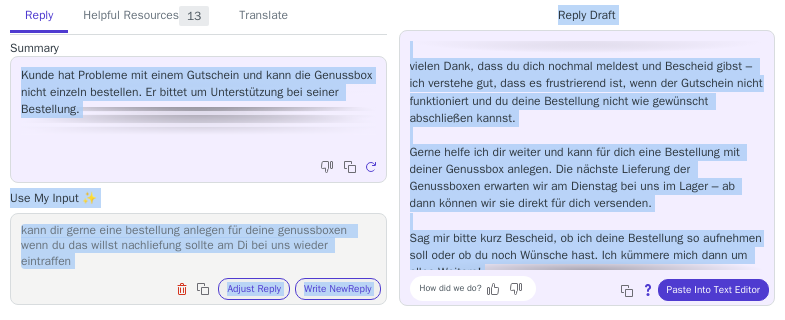 scroll, scrollTop: 62, scrollLeft: 0, axis: vertical 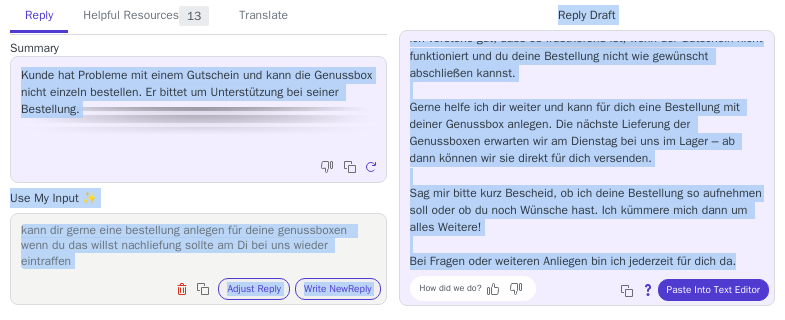 click on "Hallo Ebu, vielen Dank, dass du dich nochmal meldest und Bescheid gibst – ich verstehe gut, dass es frustrierend ist, wenn der Gutschein nicht funktioniert und du deine Bestellung nicht wie gewünscht abschließen kannst. Gerne helfe ich dir weiter und kann für dich eine Bestellung mit deiner Genussbox anlegen. Die nächste Lieferung der Genussboxen erwarten wir am Dienstag bei uns im Lager – ab dann können wir sie direkt für dich versenden. Sag mir bitte kurz Bescheid, ob ich deine Bestellung so aufnehmen soll oder ob du noch Wünsche hast. Ich kümmere mich dann um alles Weitere! Bei Fragen oder weiteren Anliegen bin ich jederzeit für dich da." at bounding box center [587, 124] 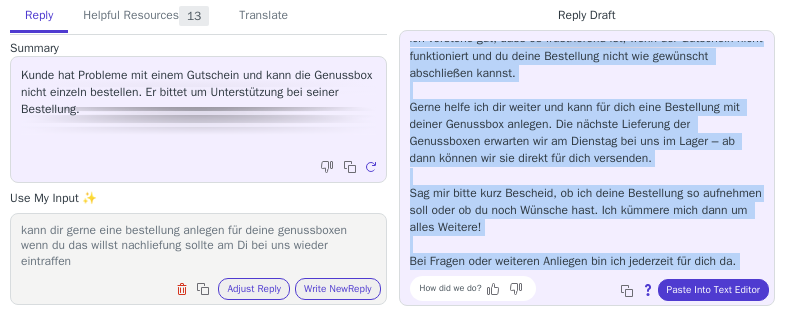 scroll, scrollTop: 0, scrollLeft: 0, axis: both 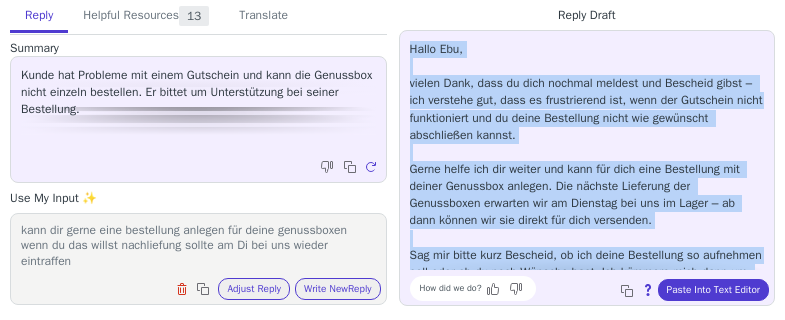 drag, startPoint x: 744, startPoint y: 262, endPoint x: 417, endPoint y: 47, distance: 391.34894 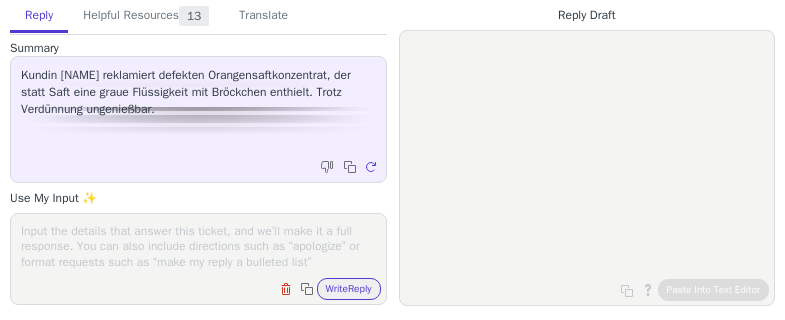 scroll, scrollTop: 0, scrollLeft: 0, axis: both 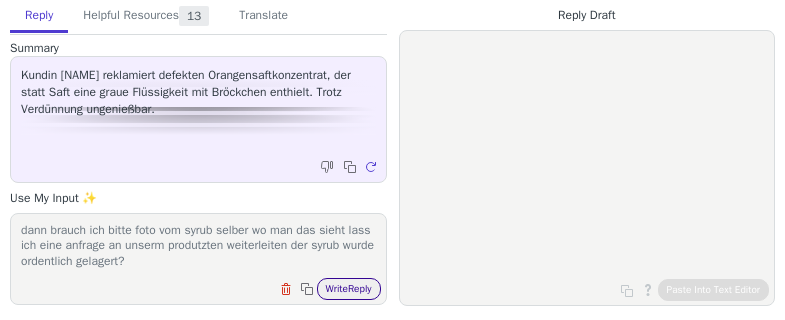 type on "dann brauch ich bitte foto vom syrub selber wo man das sieht lass ich eine anfrage an unserm produtzten weiterleiten der syrub wurde ordentlich gelagert?" 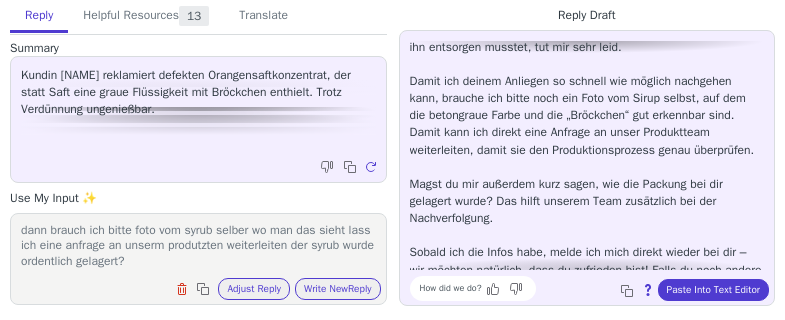 scroll, scrollTop: 131, scrollLeft: 0, axis: vertical 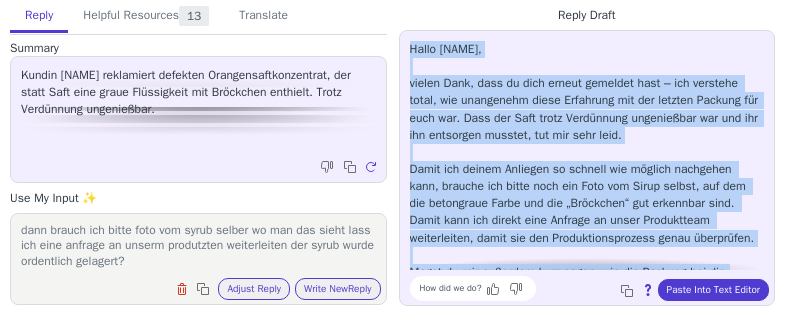drag, startPoint x: 723, startPoint y: 264, endPoint x: 396, endPoint y: 44, distance: 394.118 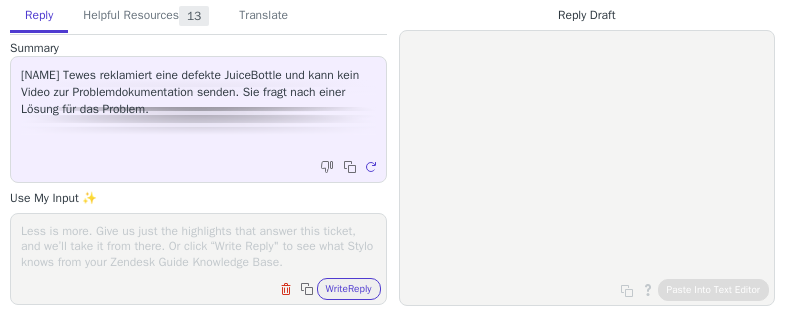 scroll, scrollTop: 0, scrollLeft: 0, axis: both 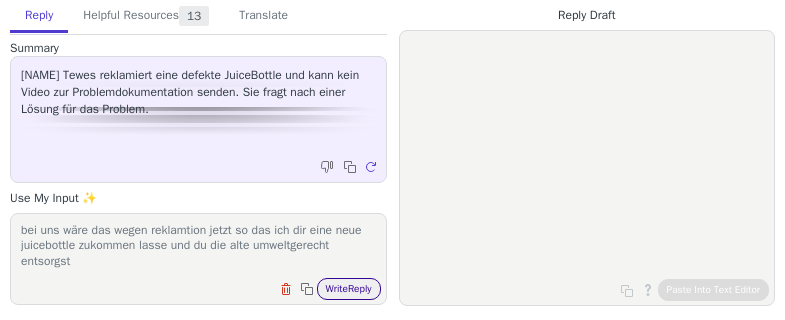 type on "bei uns wäre das wegen reklamtion  jetzt so das ich dir eine neue juicebottle zukommen lasse und du die alte umweltgerecht entsorgst" 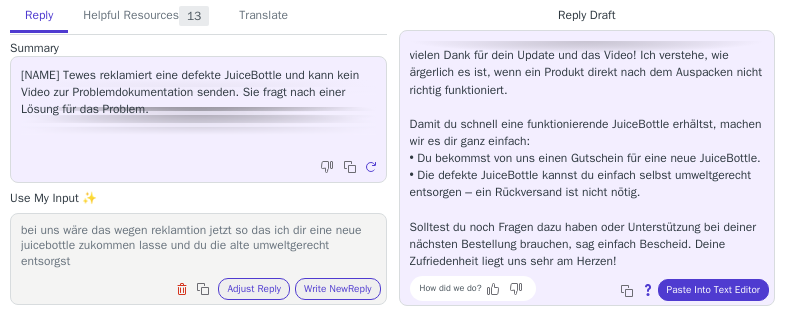 scroll, scrollTop: 45, scrollLeft: 0, axis: vertical 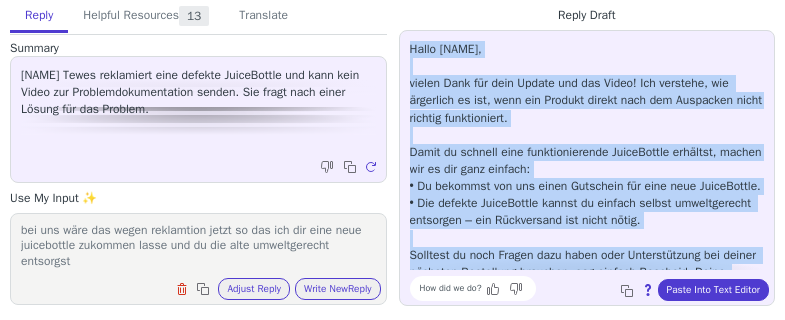 drag, startPoint x: 671, startPoint y: 261, endPoint x: 413, endPoint y: 56, distance: 329.52844 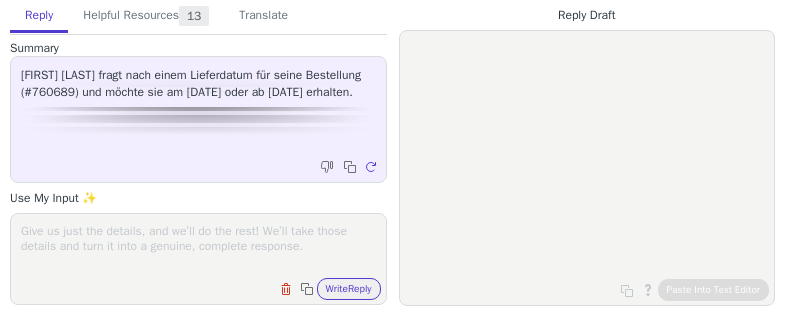 scroll, scrollTop: 0, scrollLeft: 0, axis: both 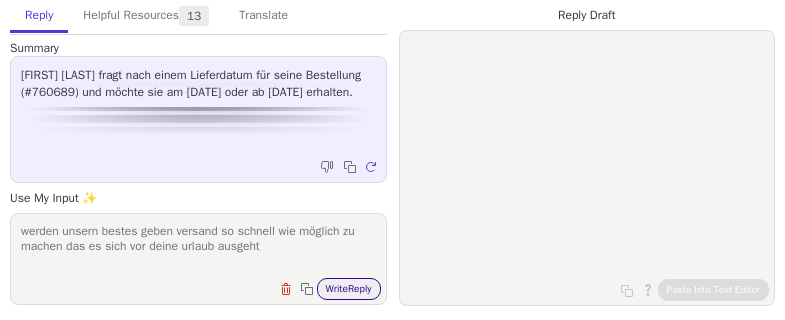type on "werden unsern bestes geben versand so schnell wie möglich zu machen das es sich vor deine urlaub ausgeht" 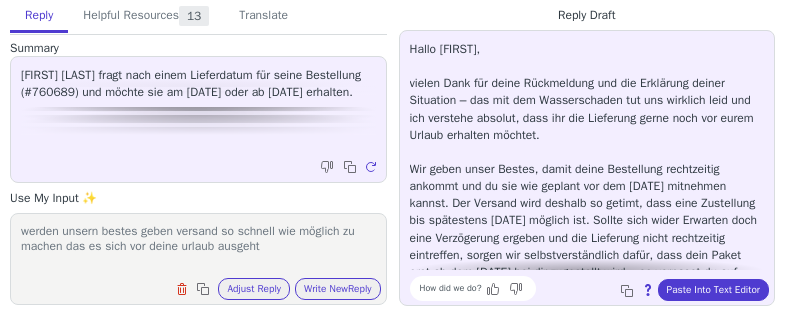 scroll, scrollTop: 80, scrollLeft: 0, axis: vertical 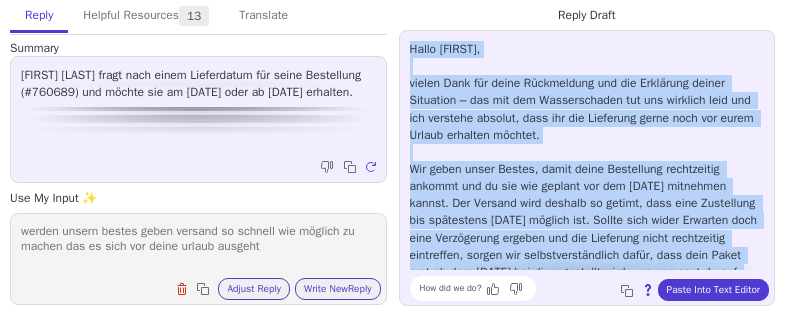 drag, startPoint x: 645, startPoint y: 255, endPoint x: 408, endPoint y: 34, distance: 324.05246 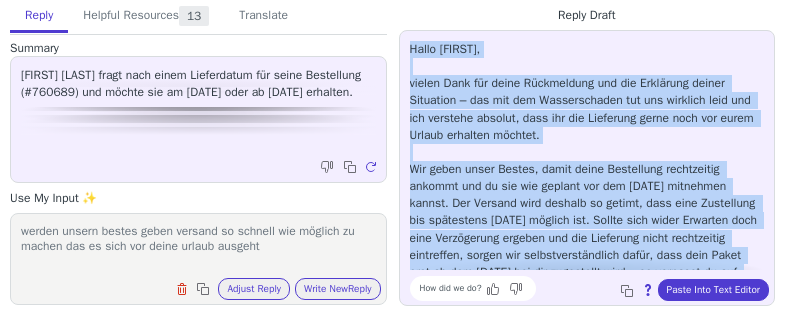 copy on "Hallo [FIRST], vielen Dank für deine Rückmeldung und die Erklärung deiner Situation – das mit dem Wasserschaden tut uns wirklich leid und ich verstehe absolut, dass ihr die Lieferung gerne noch vor eurem Urlaub erhalten möchtet. Wir geben unser Bestes, damit deine Bestellung rechtzeitig ankommt und du sie wie geplant vor dem [DATE] mitnehmen kannst. Der Versand wird deshalb so getimt, dass eine Zustellung bis spätestens [DATE] möglich ist. Sollte sich wider Erwarten doch eine Verzögerung ergeben und die Lieferung nicht rechtzeitig eintreffen, sorgen wir selbstverständlich dafür, dass dein Paket erst ab dem [DATE] bei dir zugestellt wird – so verpasst du auf keinen Fall deine JuiceBox. Solltest du noch weitere Wünsche oder Fragen haben, sag einfach Bescheid – ich helfe dir gerne weiter!" 